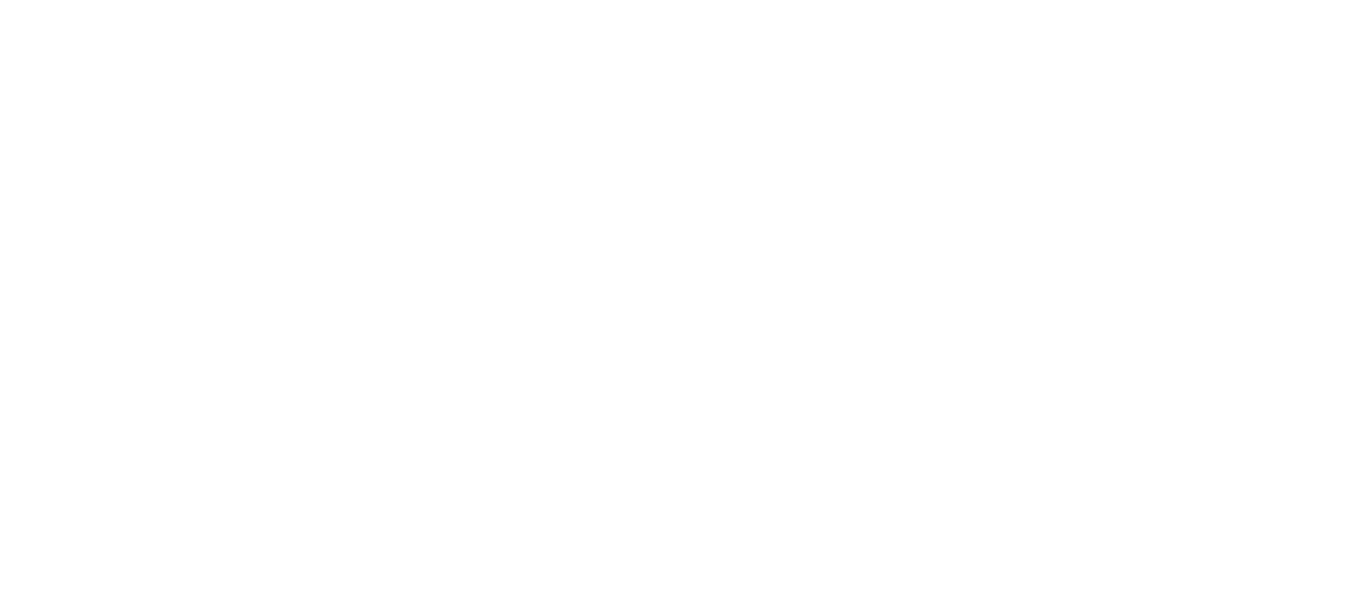 scroll, scrollTop: 0, scrollLeft: 0, axis: both 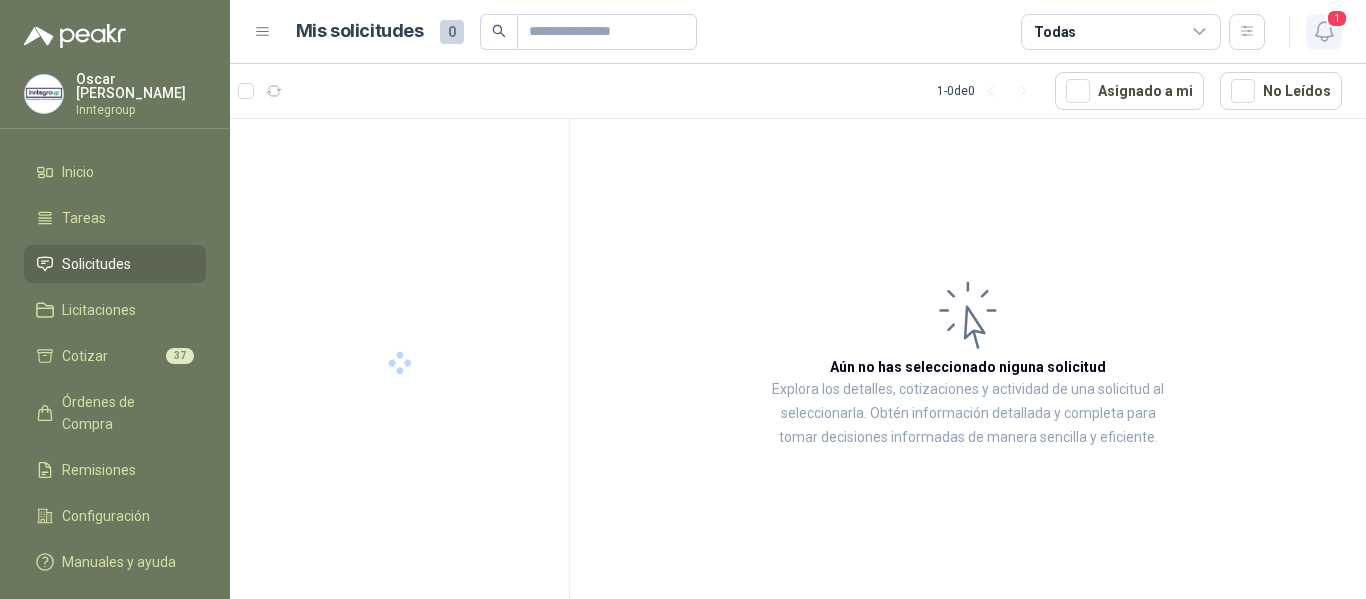 click 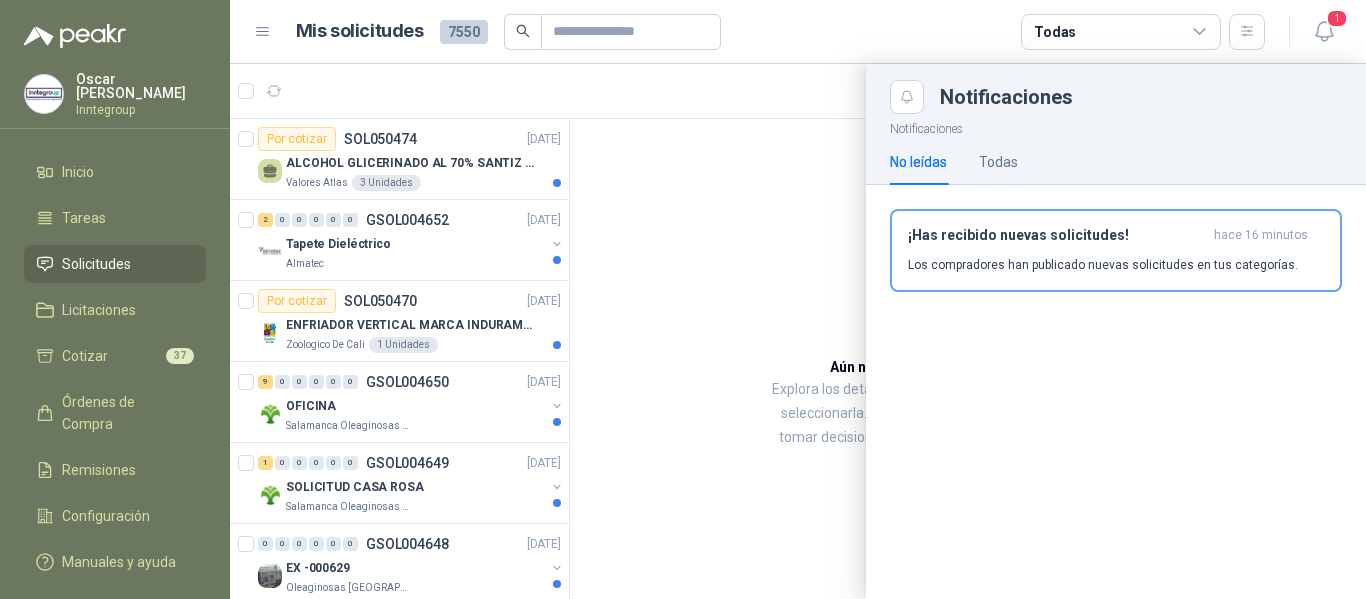 click at bounding box center [798, 331] 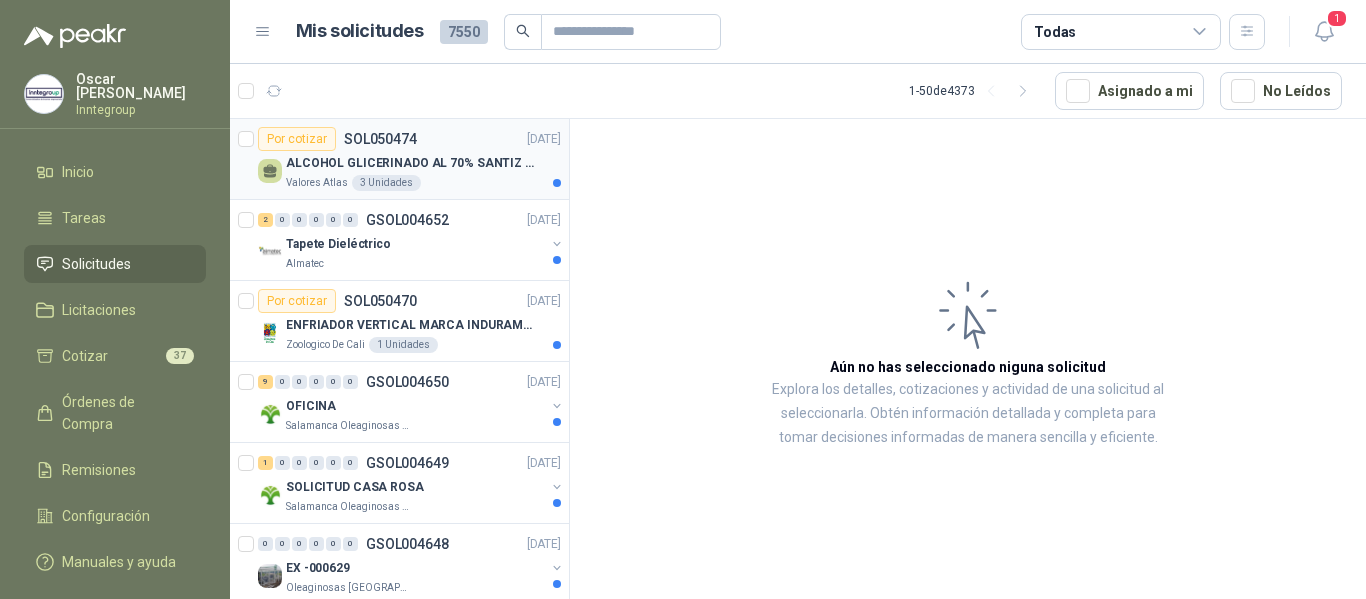click on "ALCOHOL GLICERINADO AL 70% SANTIZ 100 - REC * CUÑT 20 LT" at bounding box center (410, 163) 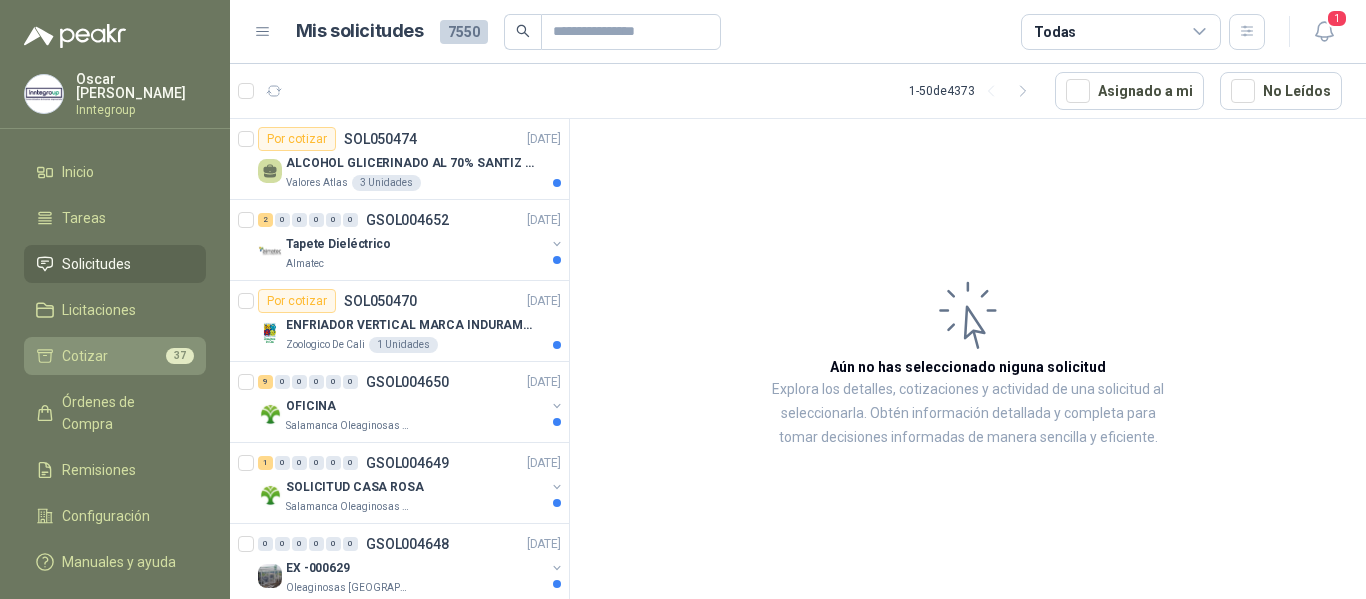 drag, startPoint x: 107, startPoint y: 348, endPoint x: 114, endPoint y: 339, distance: 11.401754 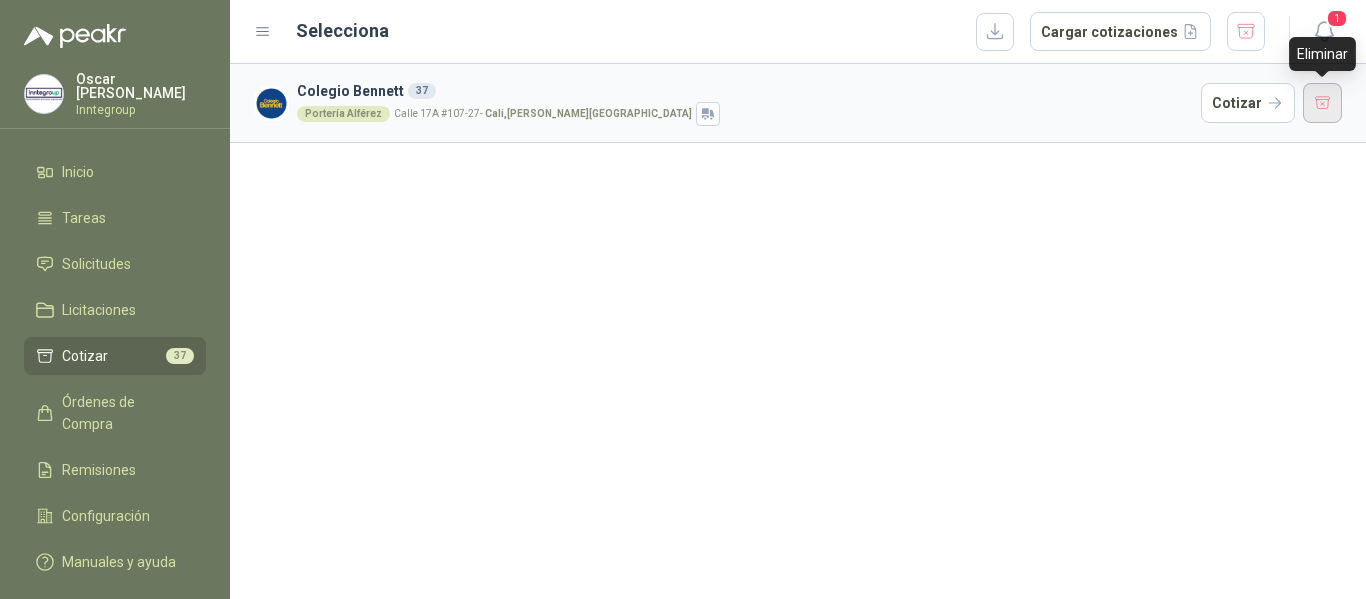 click at bounding box center (1323, 103) 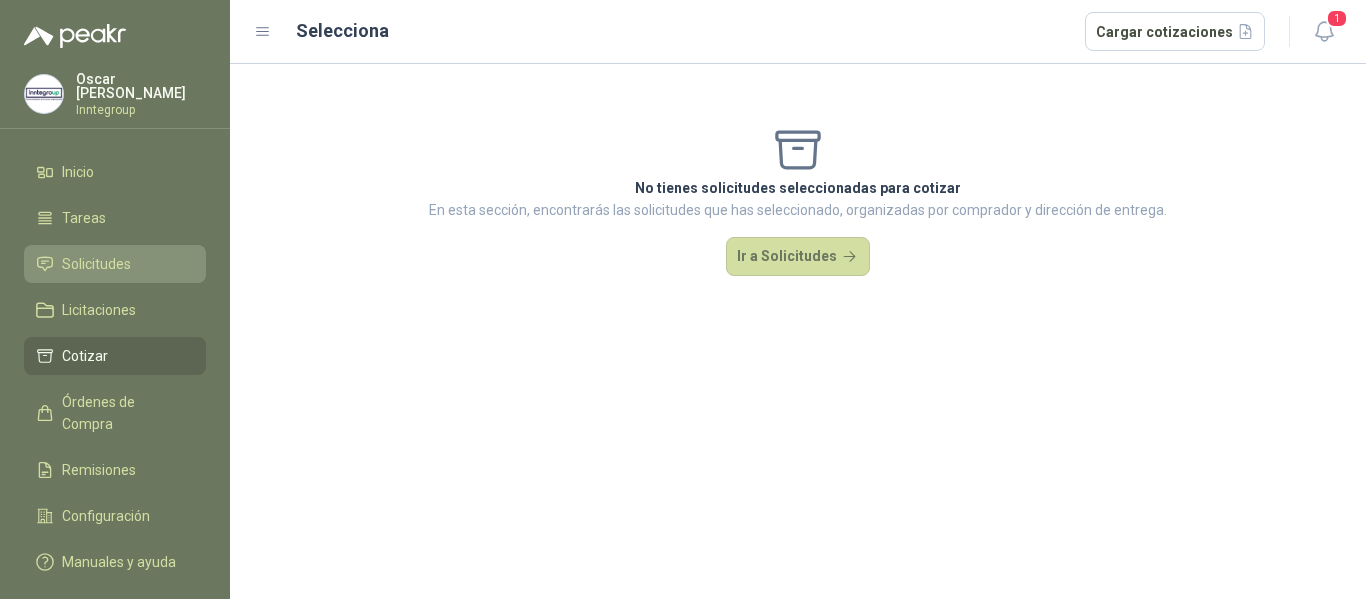 click on "Solicitudes" at bounding box center [96, 264] 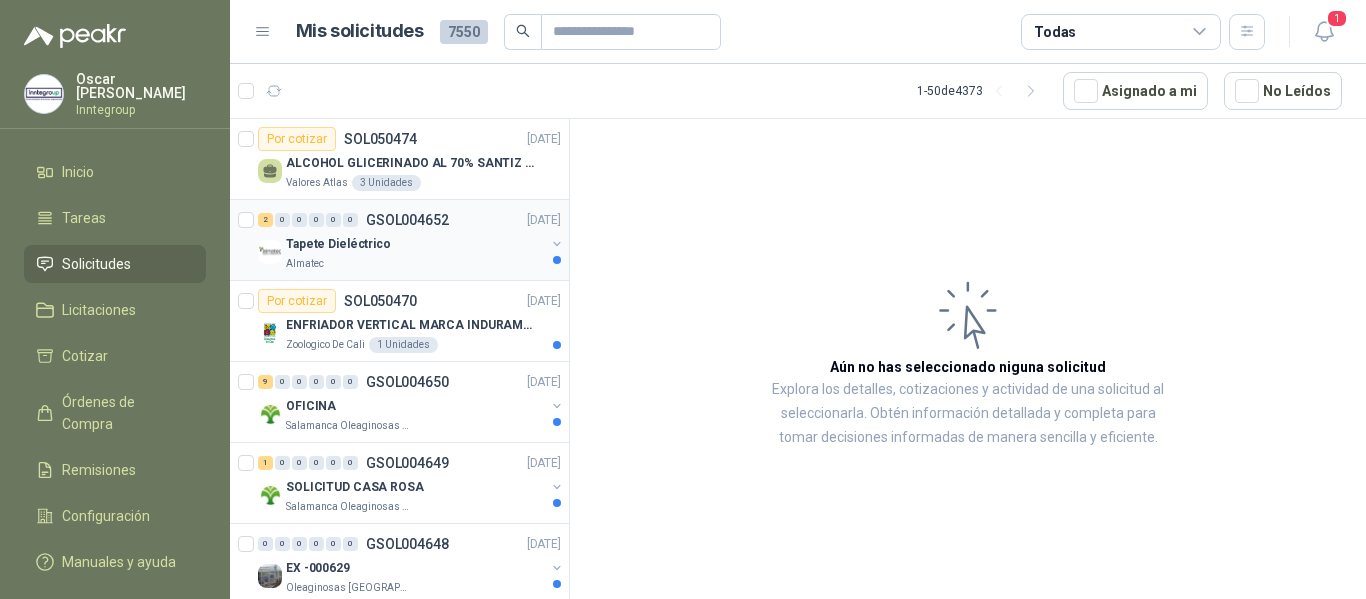 click on "Tapete Dieléctrico" at bounding box center (415, 244) 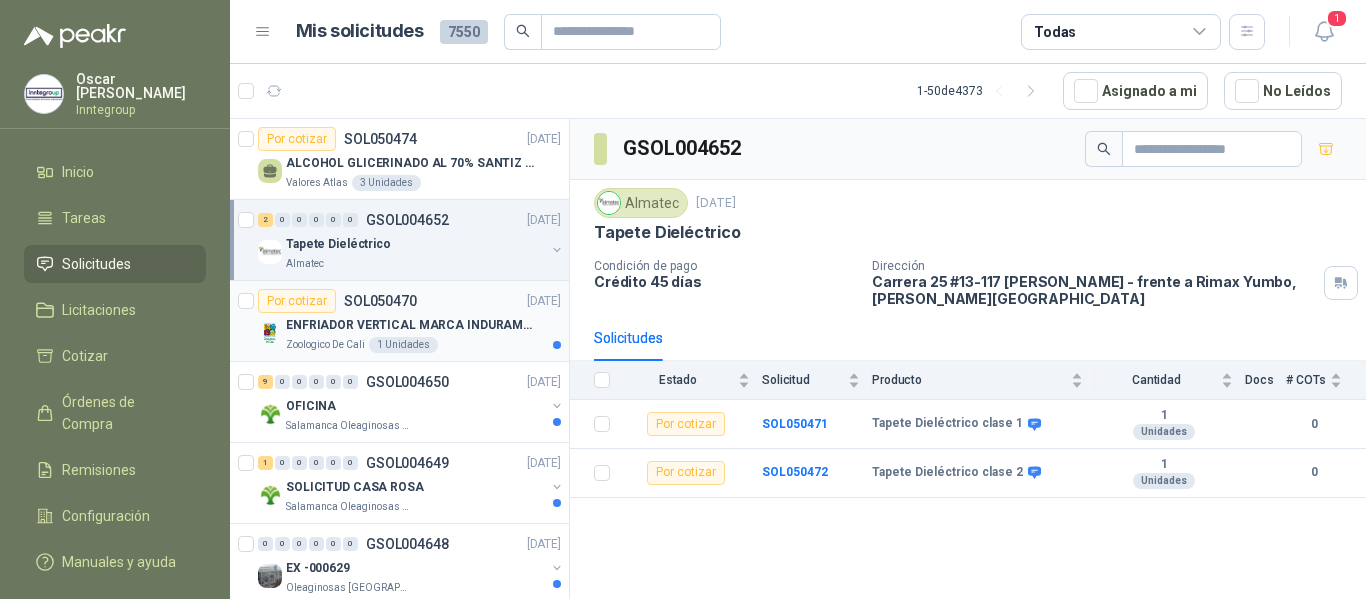 click on "ENFRIADOR VERTICAL MARCA INDURAMA 216 LITROS  MODELO  VFV-400 CZ" at bounding box center [410, 325] 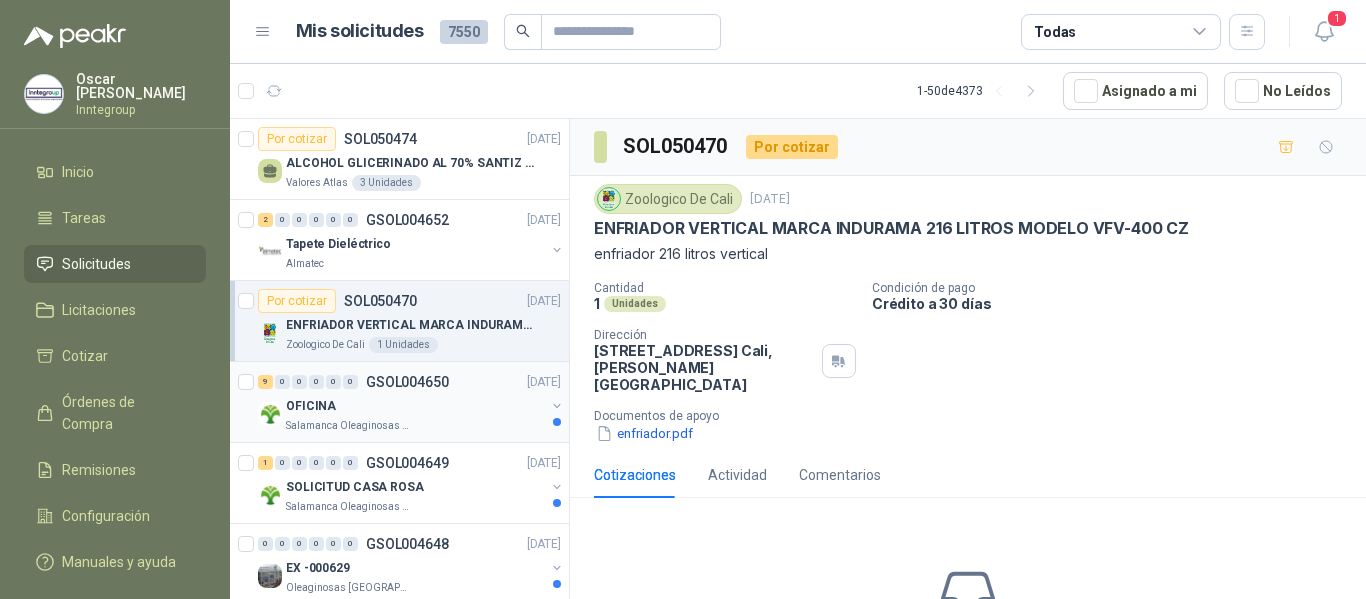 click on "OFICINA" at bounding box center [415, 406] 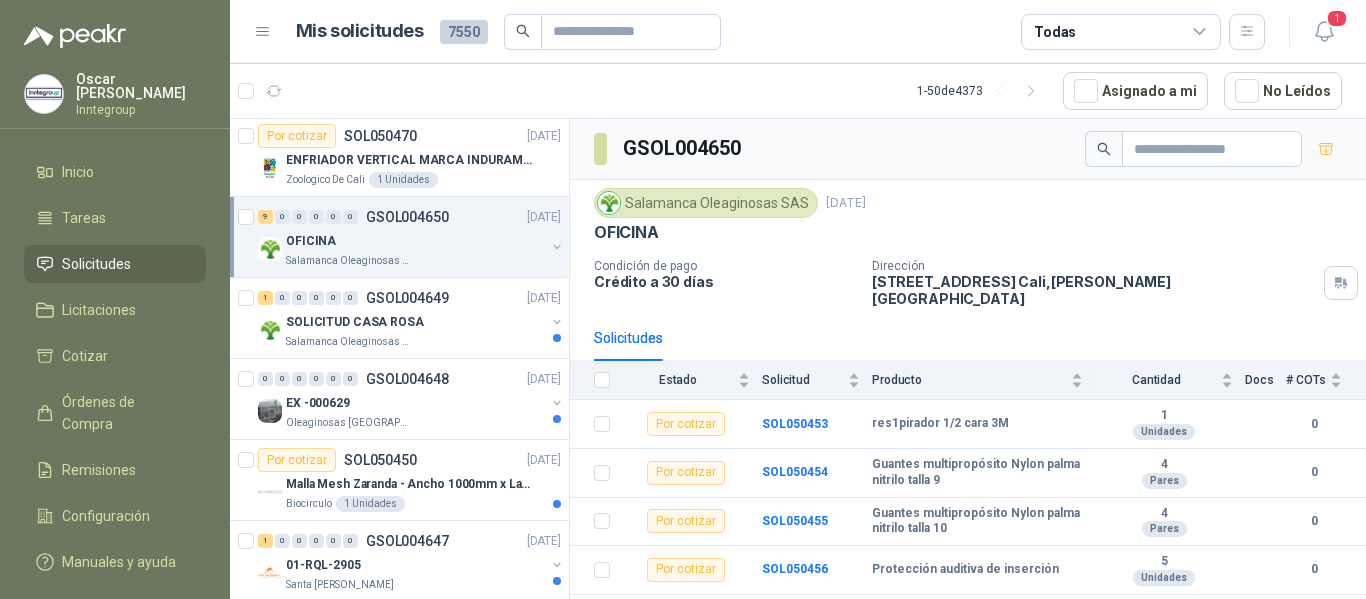 scroll, scrollTop: 200, scrollLeft: 0, axis: vertical 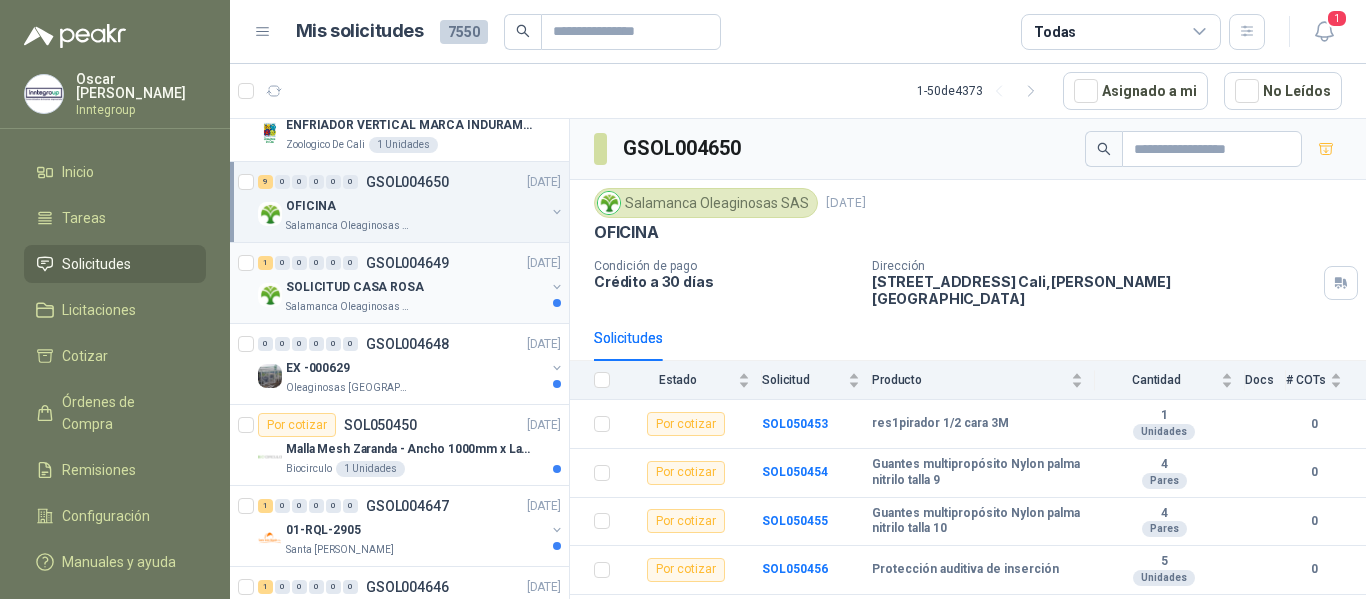 click on "SOLICITUD CASA ROSA" at bounding box center [415, 287] 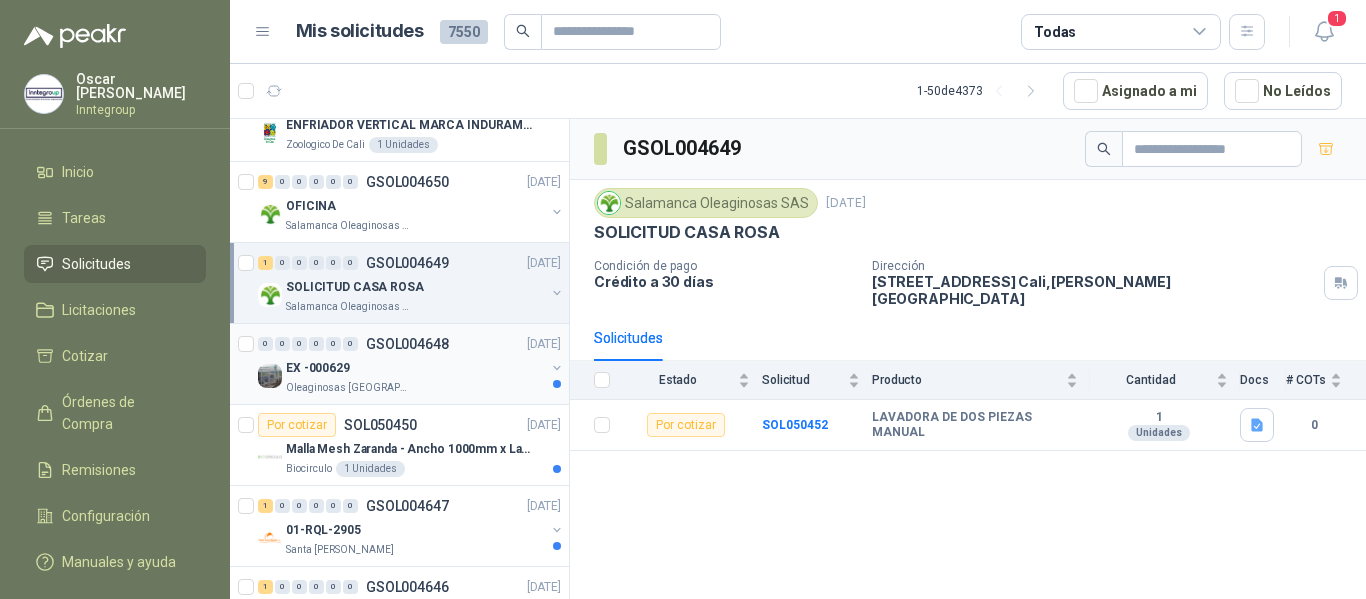 click on "0   0   0   0   0   0   GSOL004648 [DATE]" at bounding box center (411, 344) 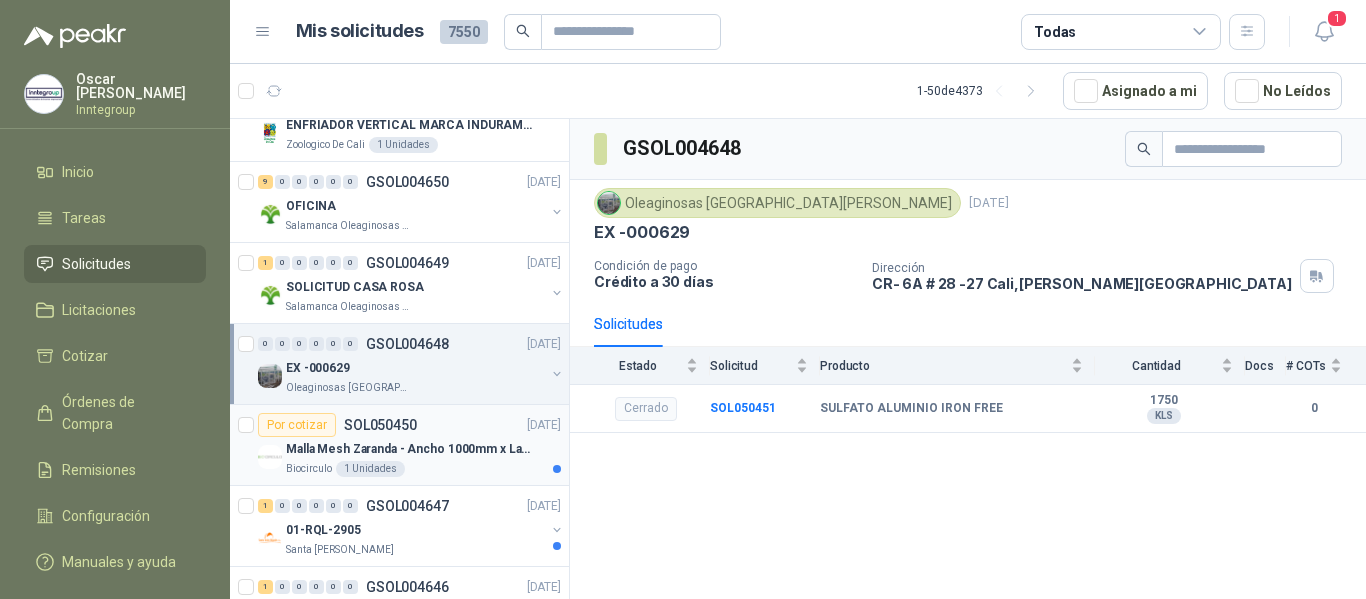 click on "Biocirculo  1   Unidades" at bounding box center [423, 469] 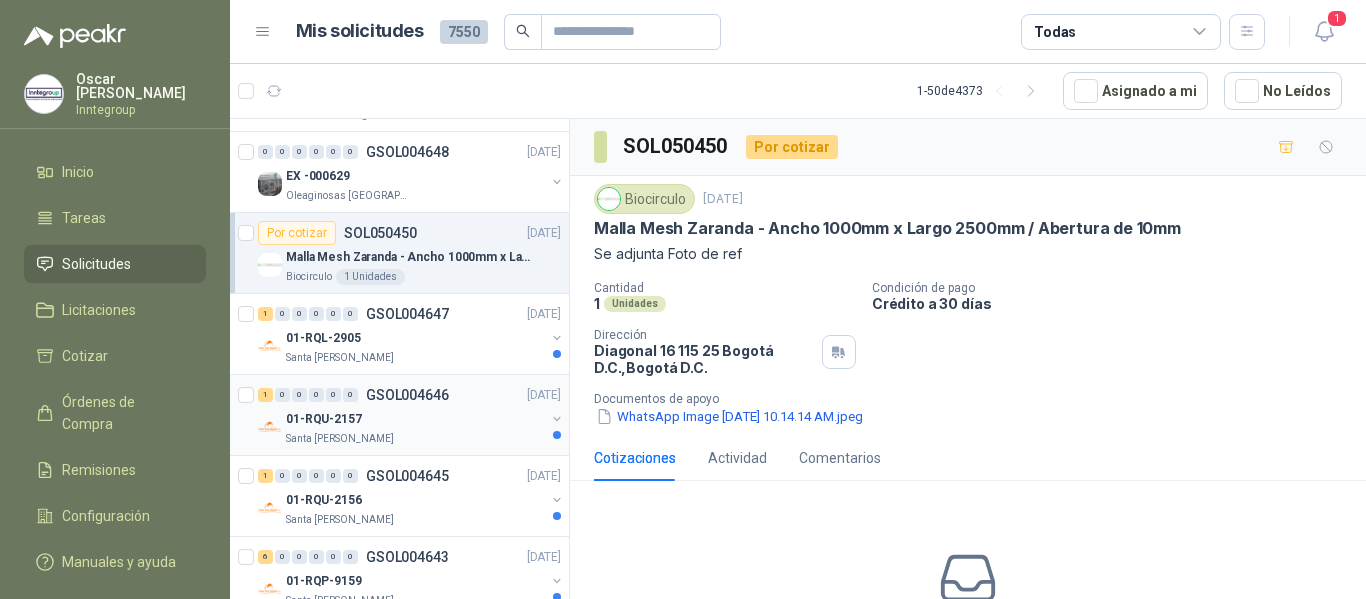 scroll, scrollTop: 400, scrollLeft: 0, axis: vertical 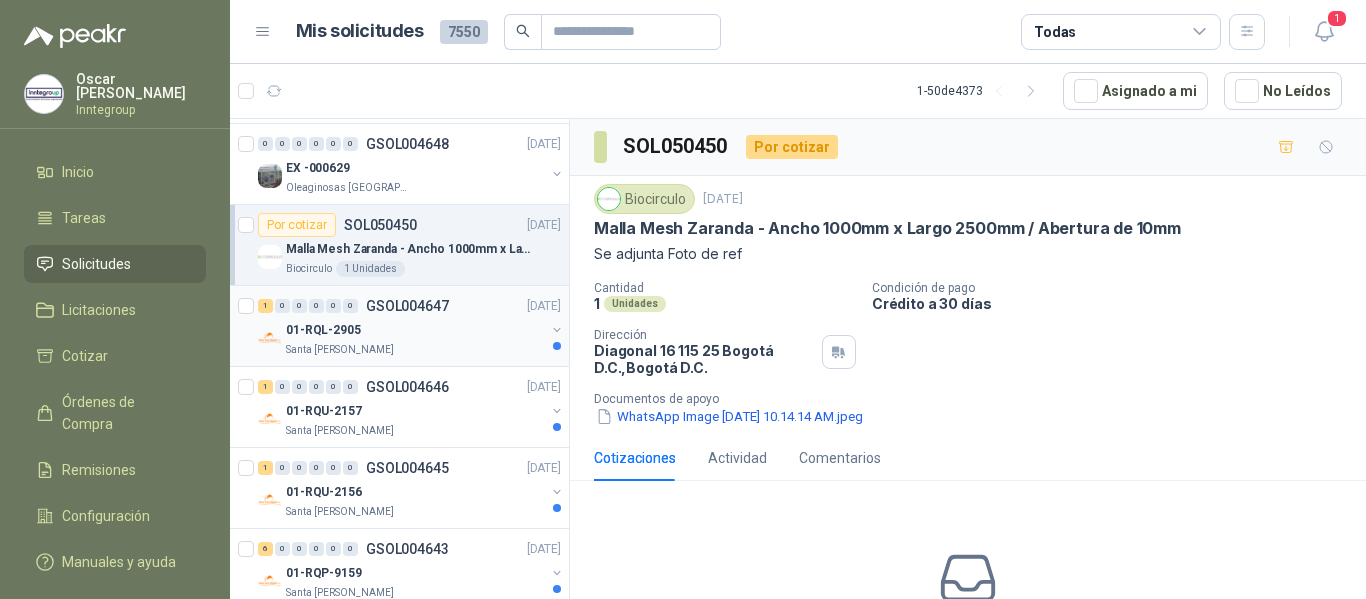 click on "1   0   0   0   0   0   GSOL004647 [DATE]" at bounding box center (411, 306) 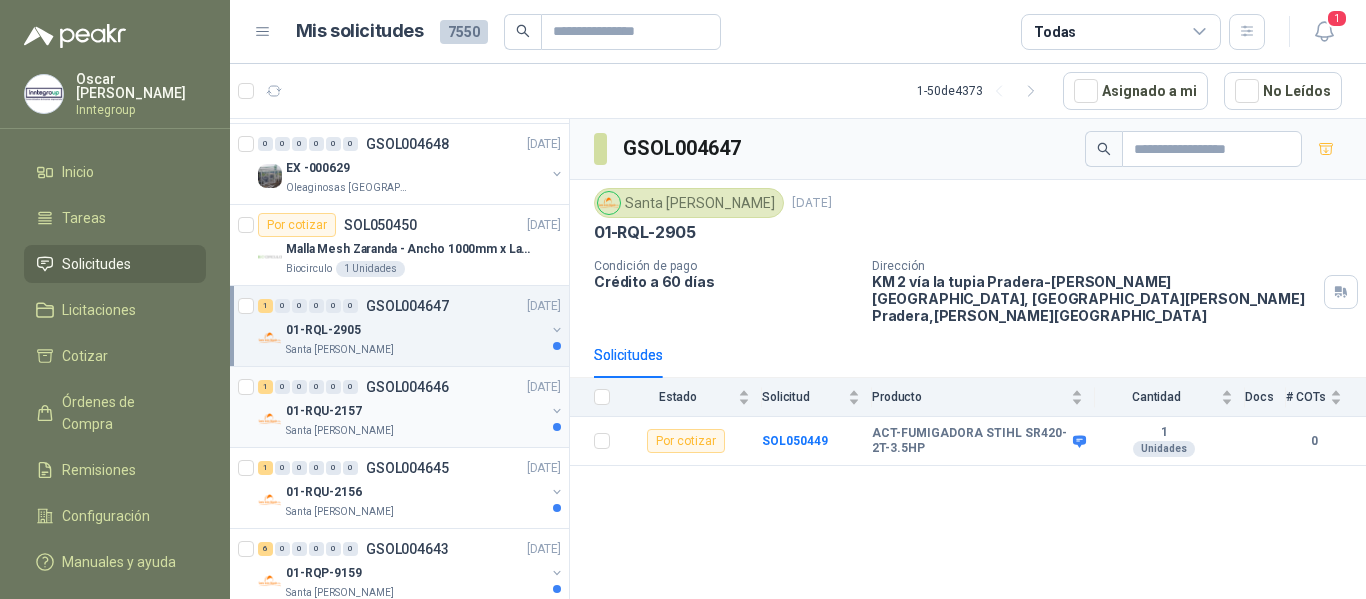 click on "01-RQU-2157" at bounding box center (415, 411) 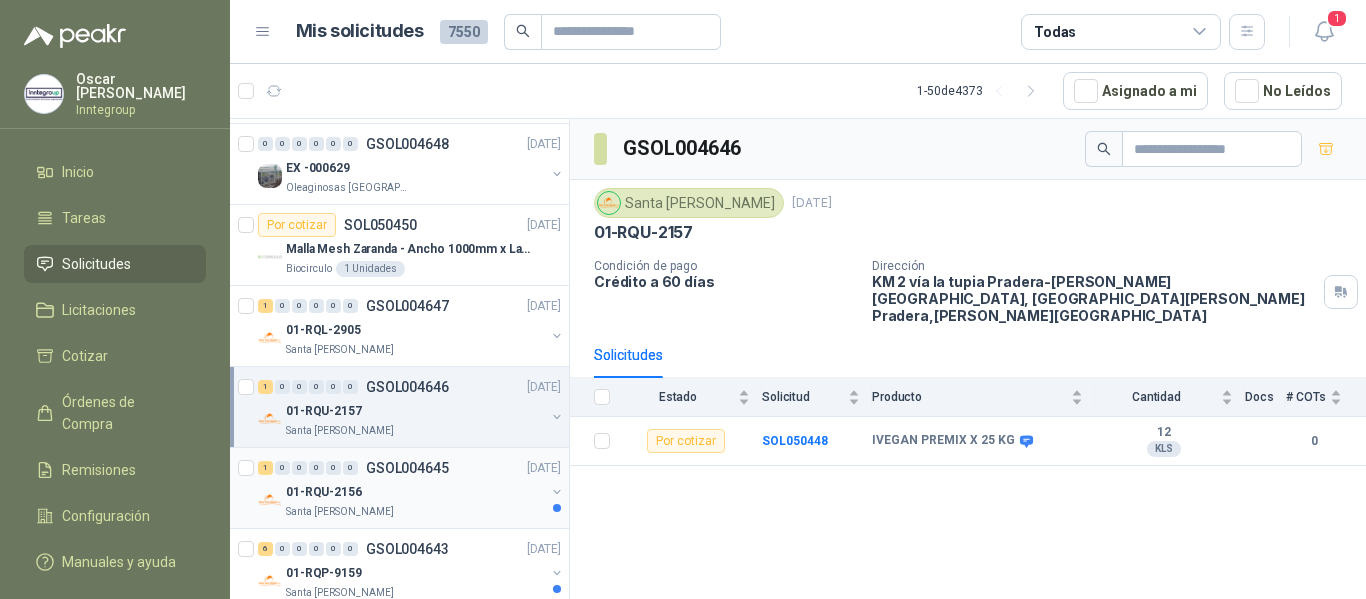 click on "01-RQU-2156" at bounding box center [415, 492] 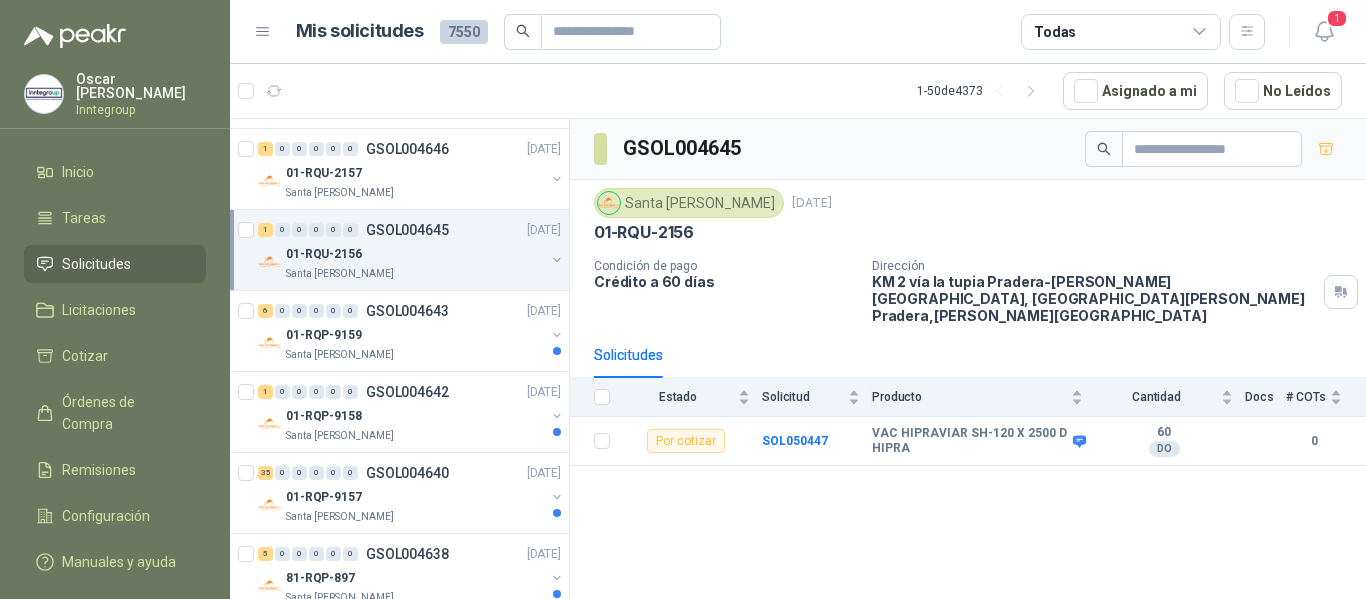 scroll, scrollTop: 700, scrollLeft: 0, axis: vertical 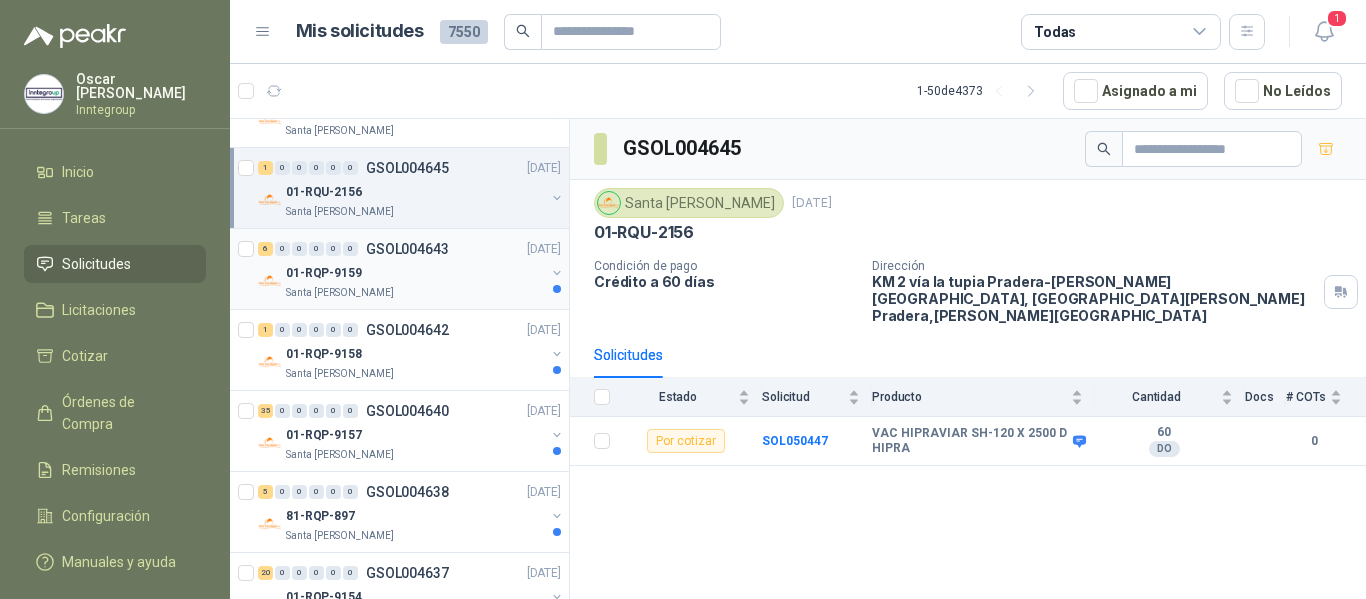 click on "01-RQP-9159" at bounding box center (415, 273) 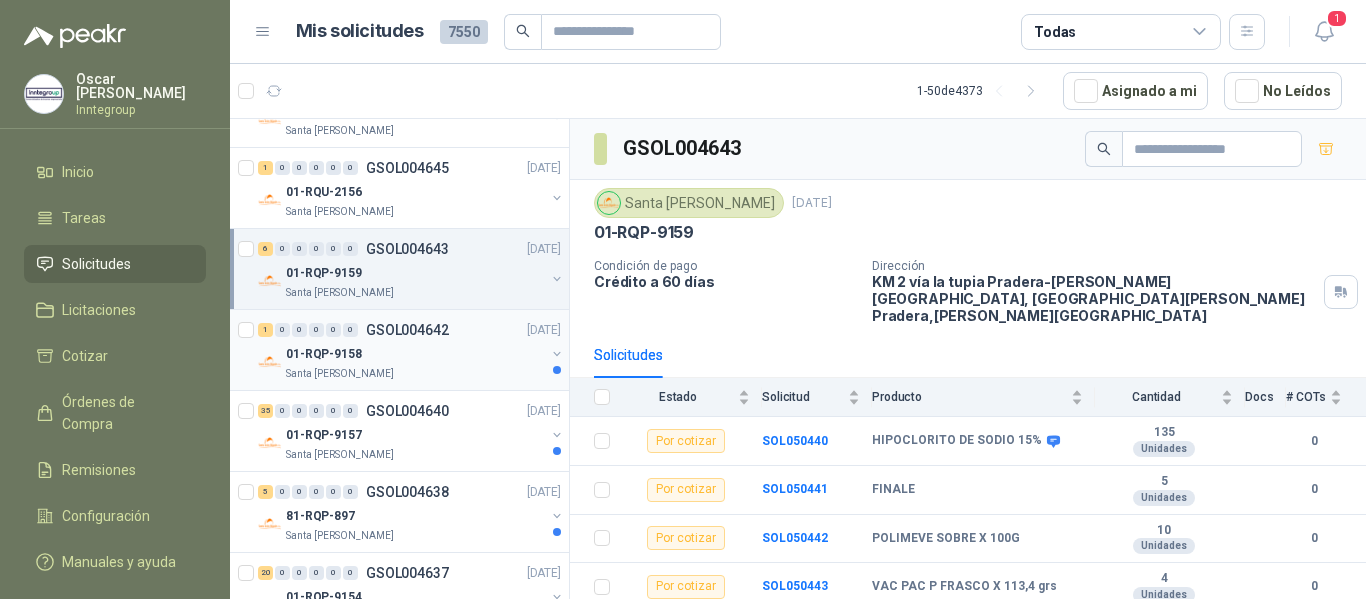 click on "01-RQP-9158" at bounding box center (415, 354) 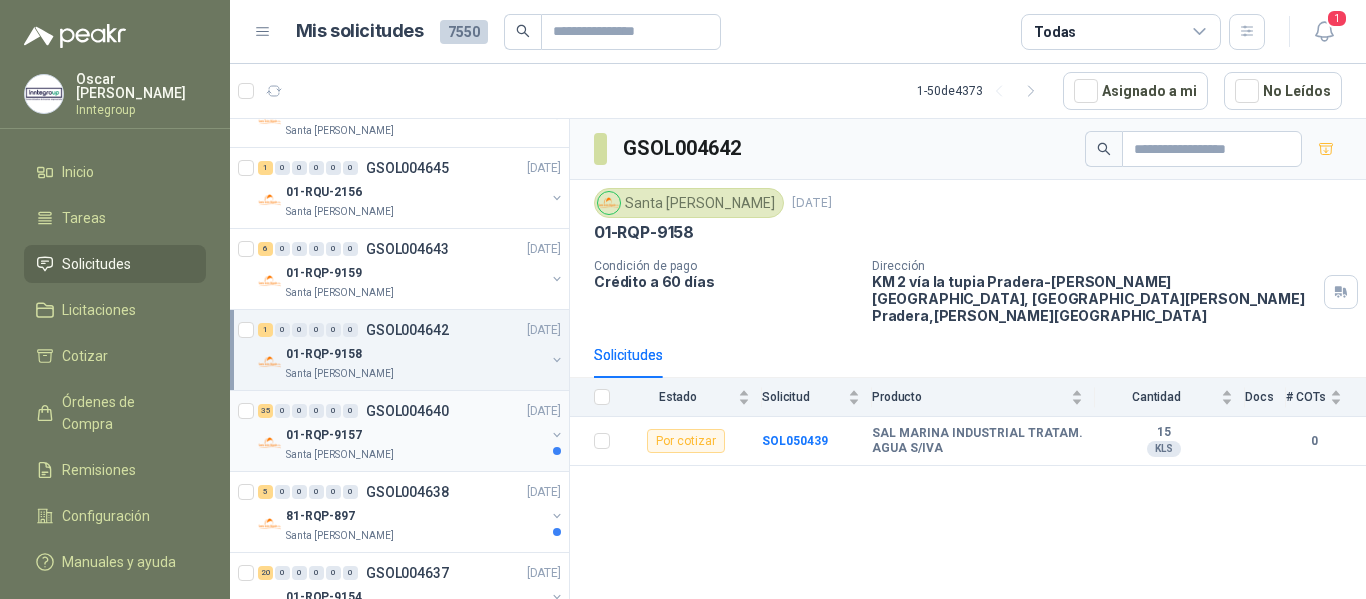 click on "35   0   0   0   0   0   GSOL004640 [DATE]   01-RQP-9157 [GEOGRAPHIC_DATA][PERSON_NAME]" at bounding box center [399, 431] 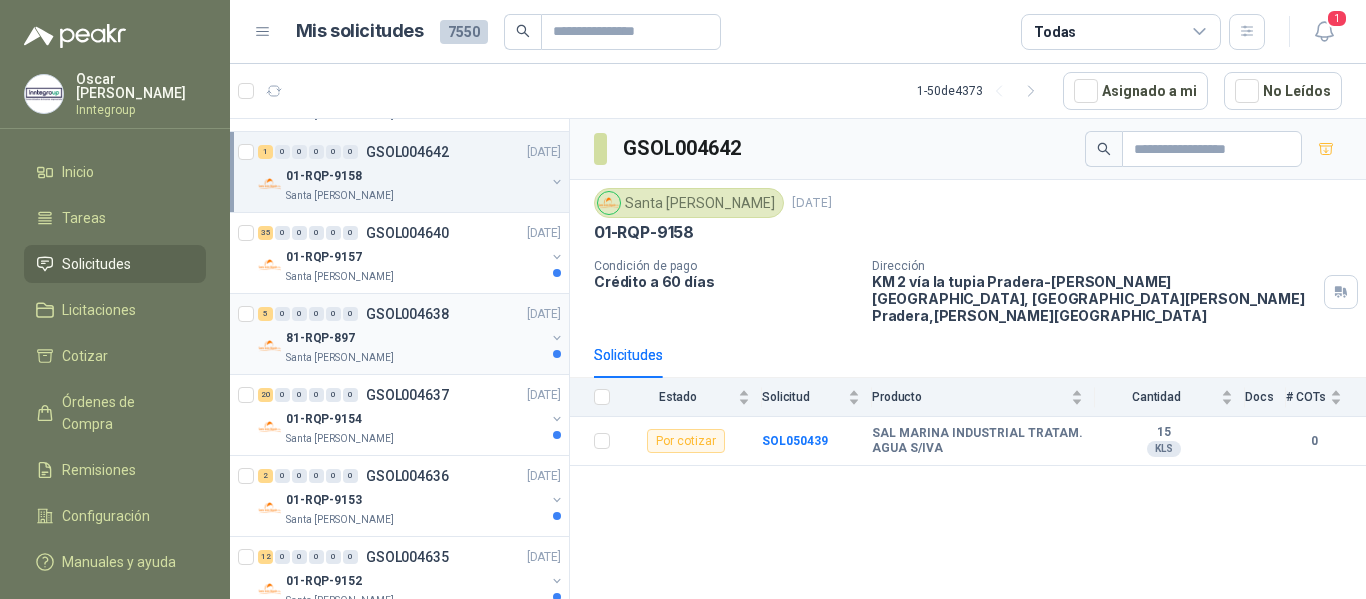scroll, scrollTop: 900, scrollLeft: 0, axis: vertical 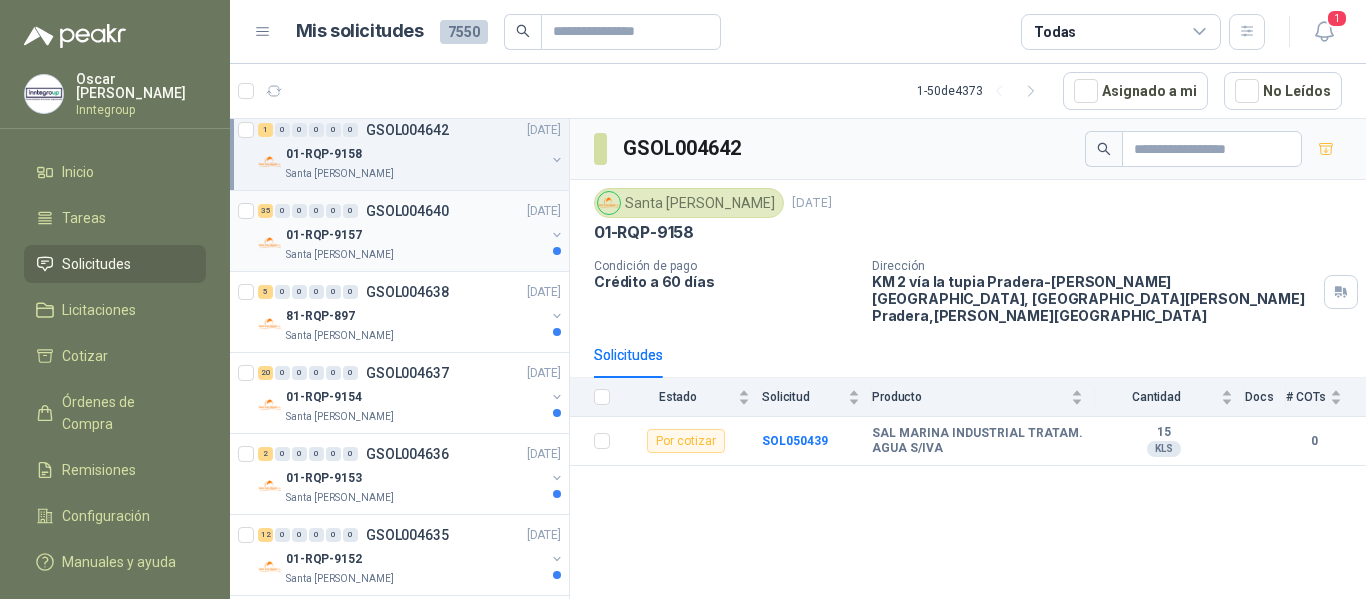 click on "Santa [PERSON_NAME]" at bounding box center (415, 255) 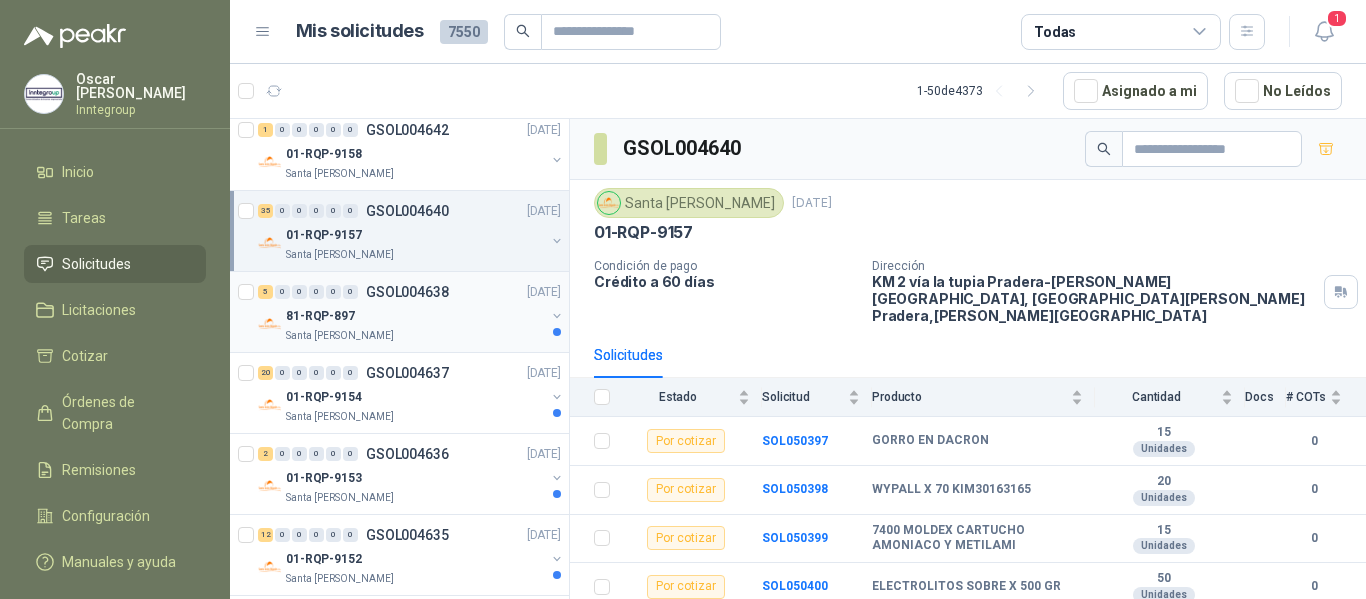 click on "GSOL004638" at bounding box center (407, 292) 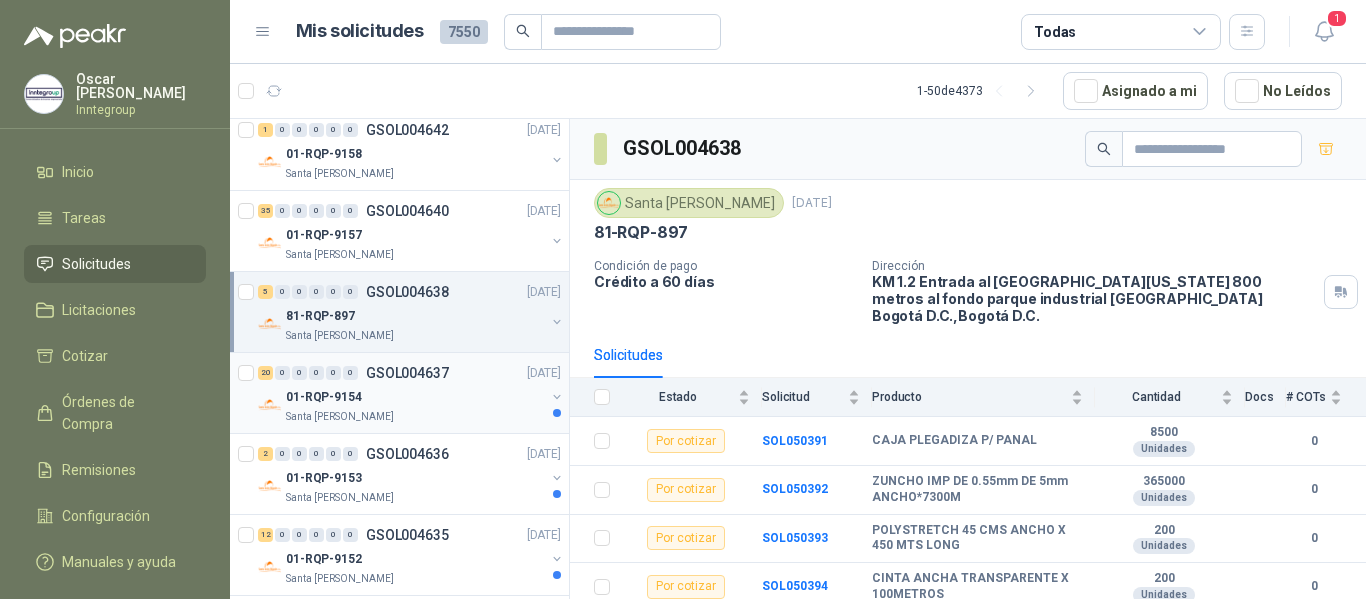 click on "01-RQP-9154" at bounding box center [415, 397] 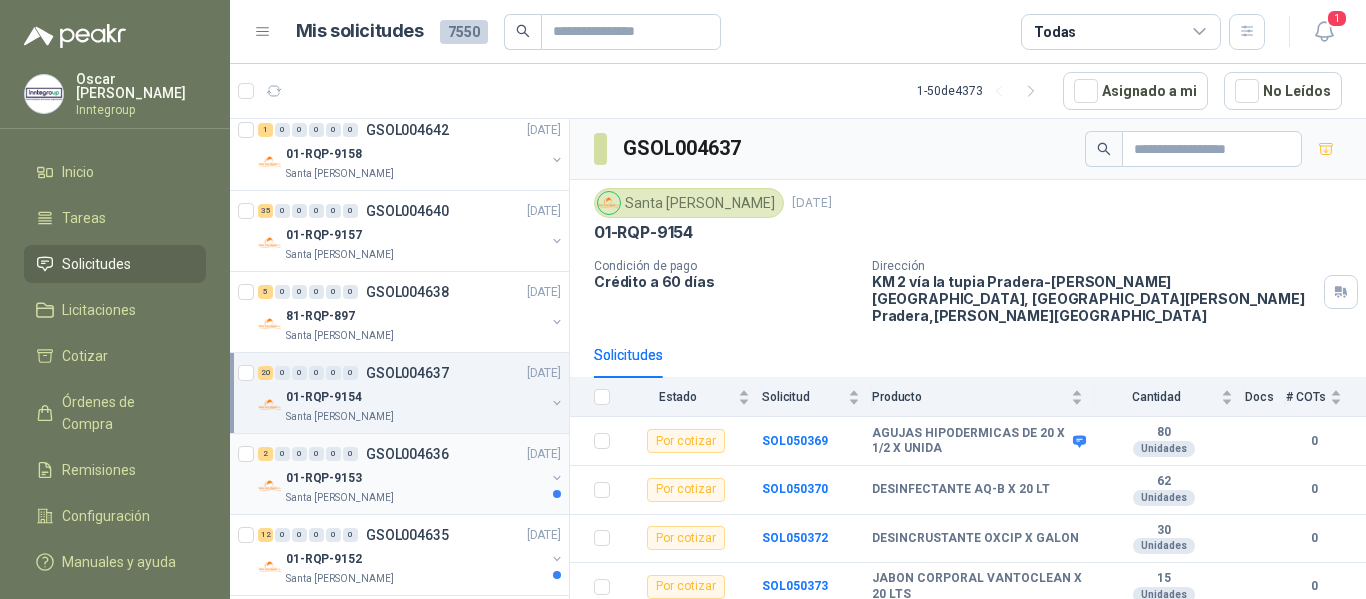 click on "Santa [PERSON_NAME]" at bounding box center (415, 498) 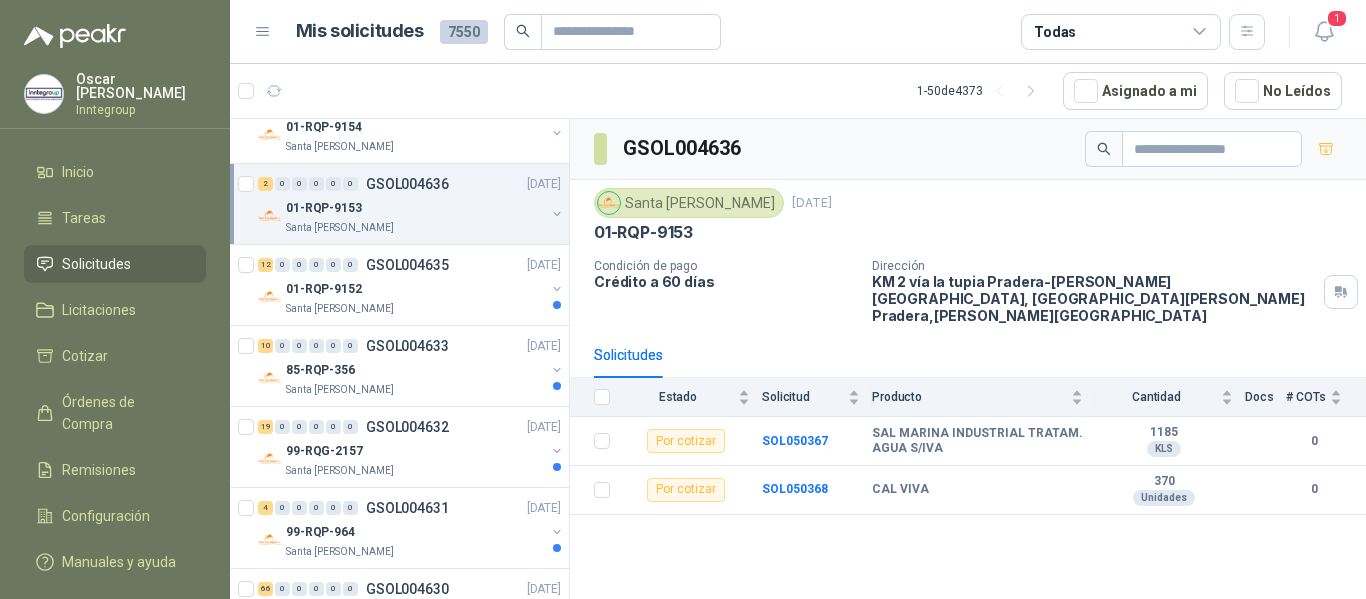 scroll, scrollTop: 1200, scrollLeft: 0, axis: vertical 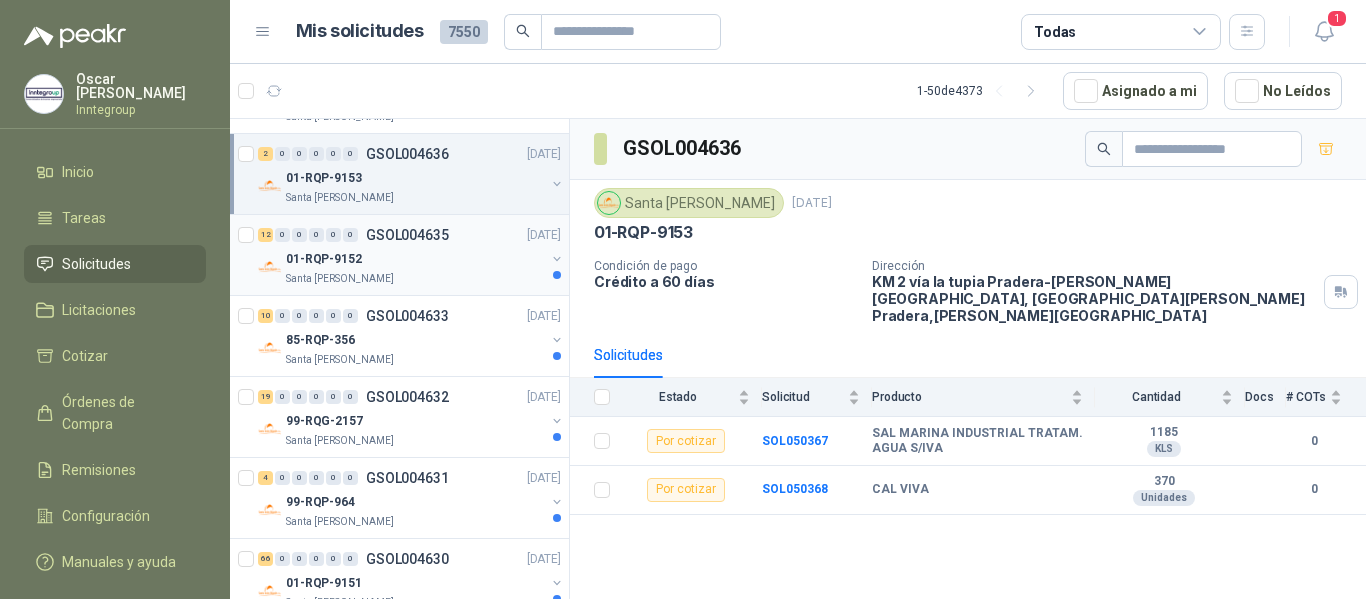 click on "Santa [PERSON_NAME]" at bounding box center (415, 279) 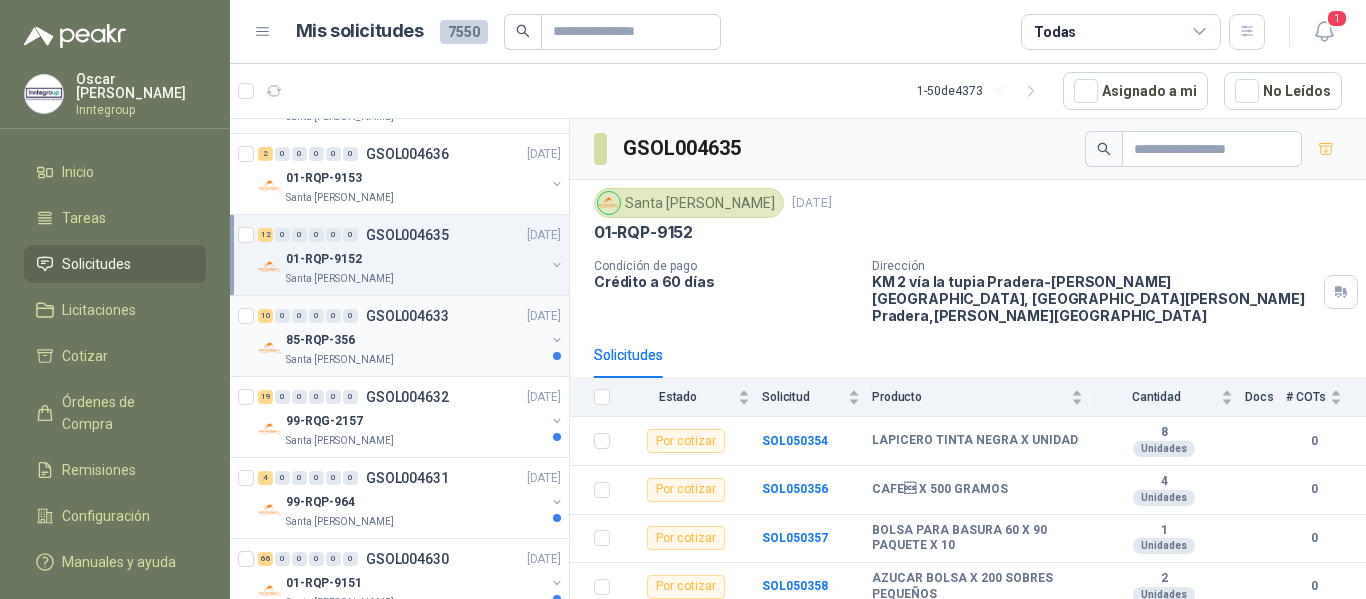 click on "Santa [PERSON_NAME]" at bounding box center (415, 360) 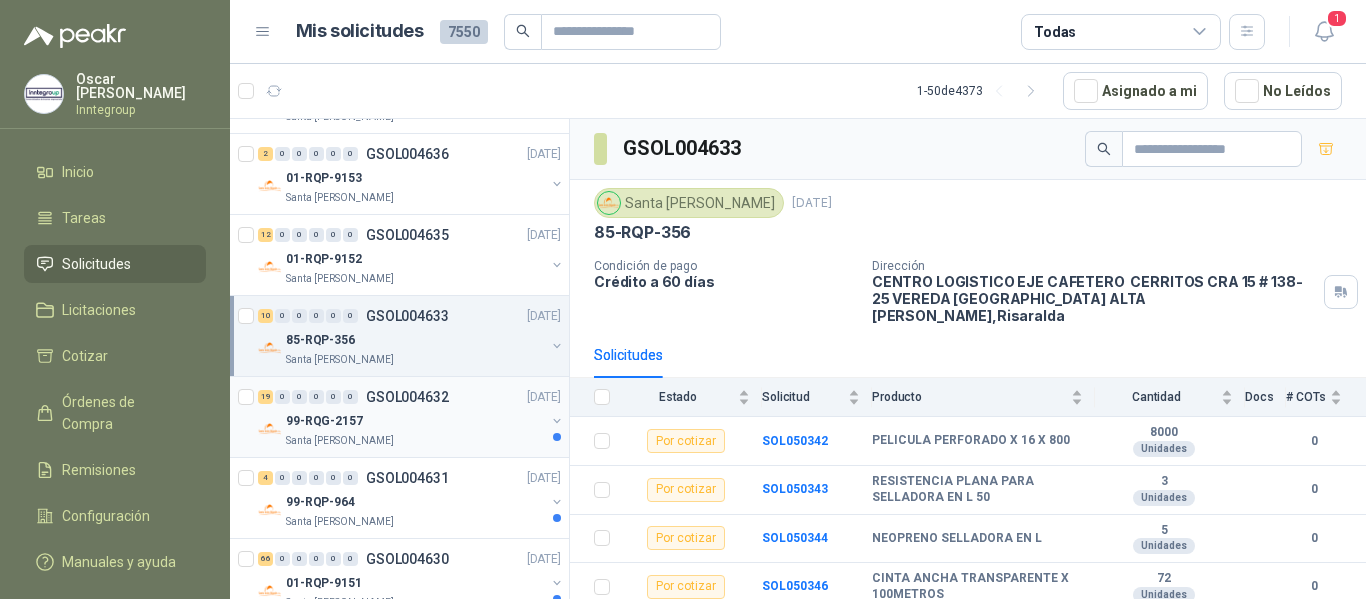 click on "Santa [PERSON_NAME]" at bounding box center (415, 441) 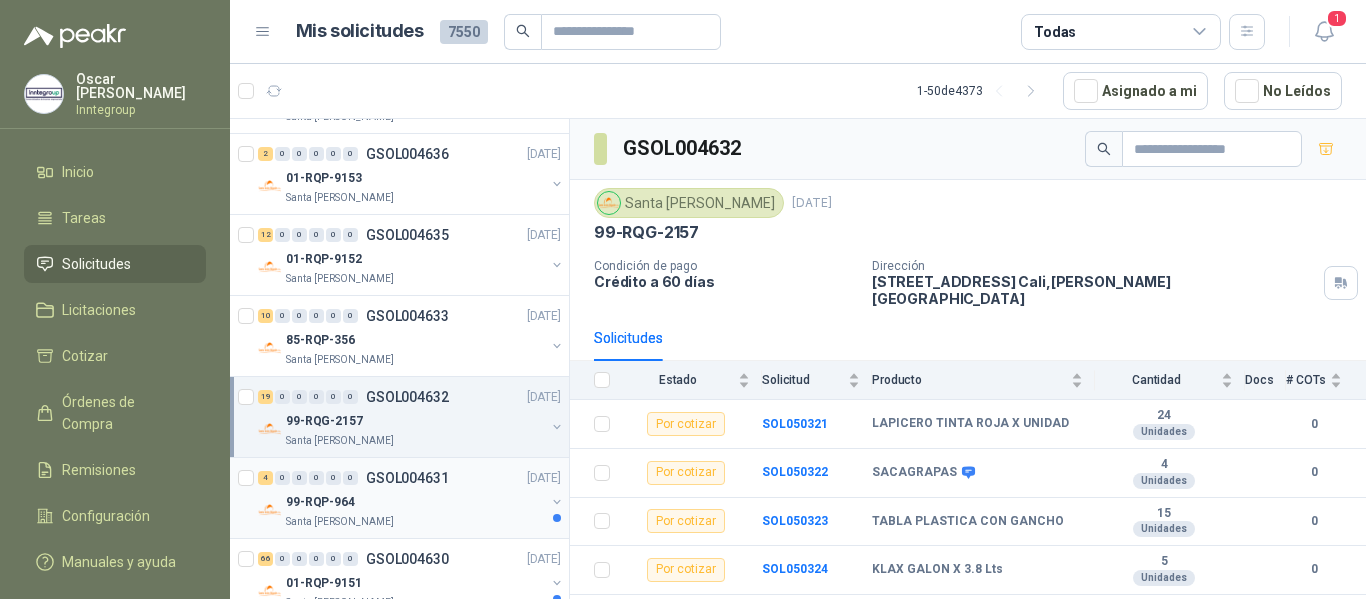 click on "99-RQP-964" at bounding box center [415, 502] 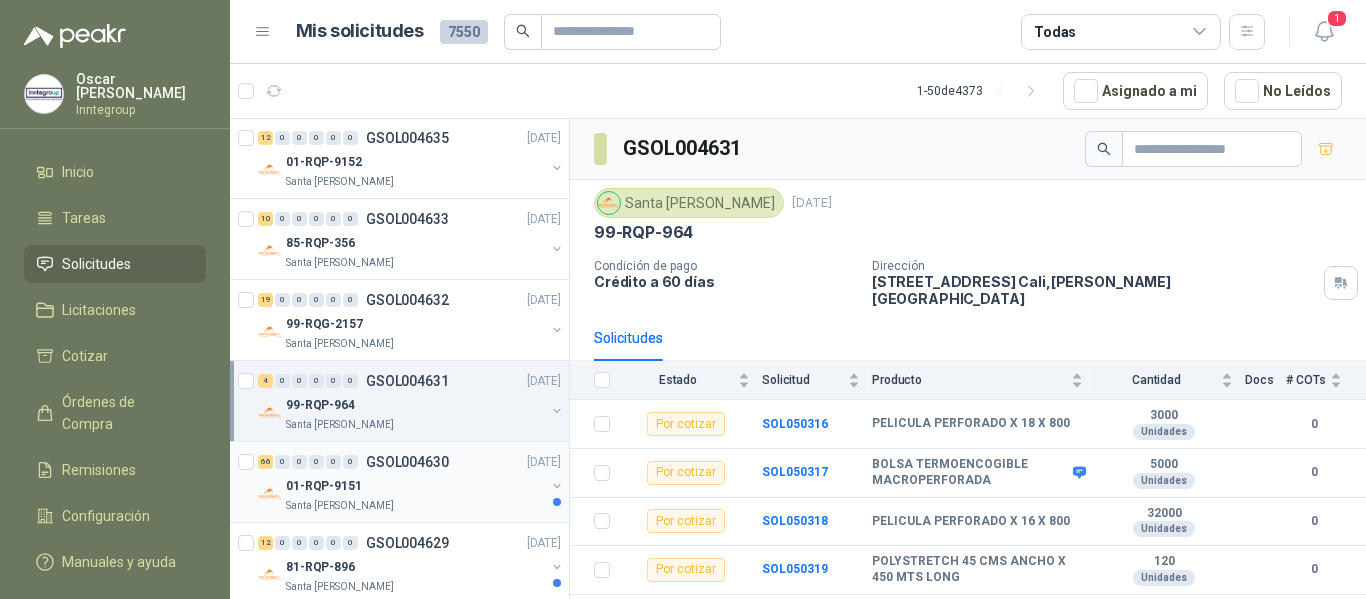 scroll, scrollTop: 1300, scrollLeft: 0, axis: vertical 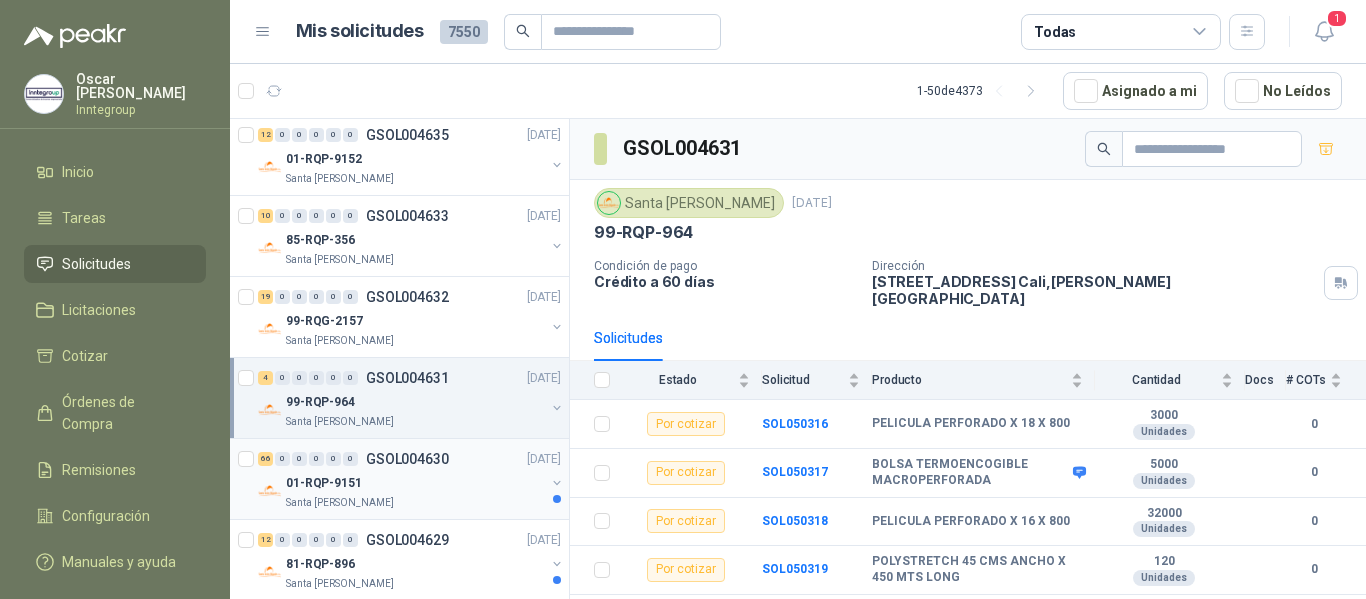 click on "01-RQP-9151" at bounding box center [415, 483] 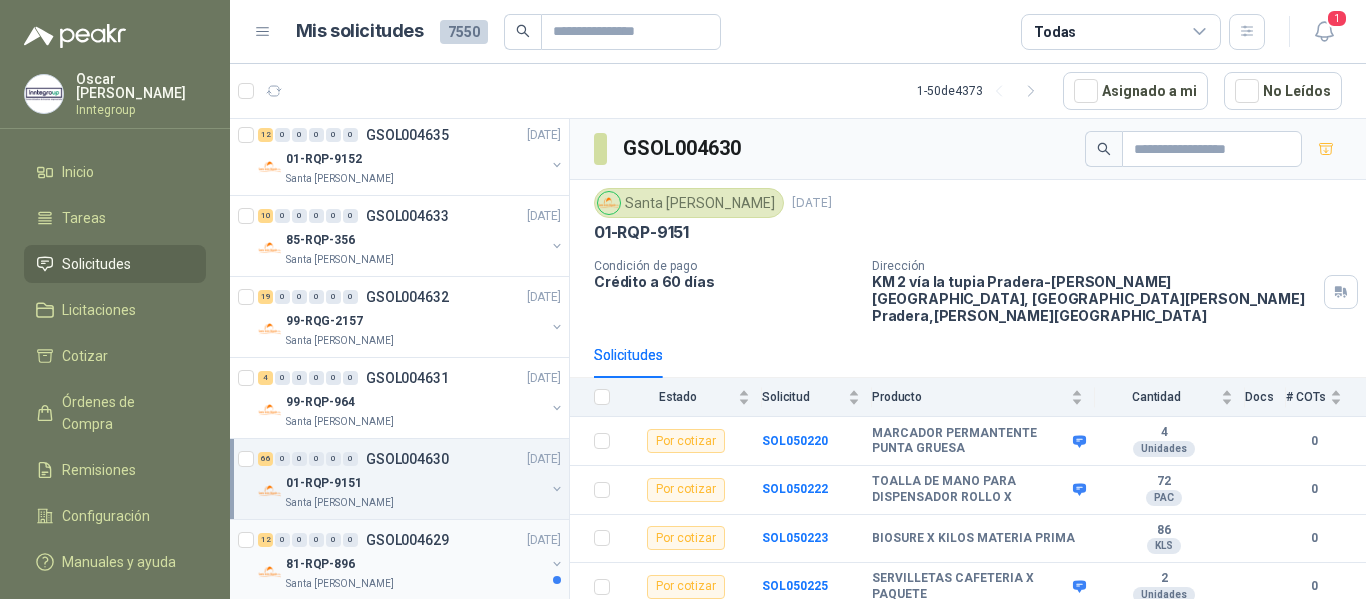 click on "12   0   0   0   0   0   GSOL004629 [DATE]" at bounding box center (411, 540) 